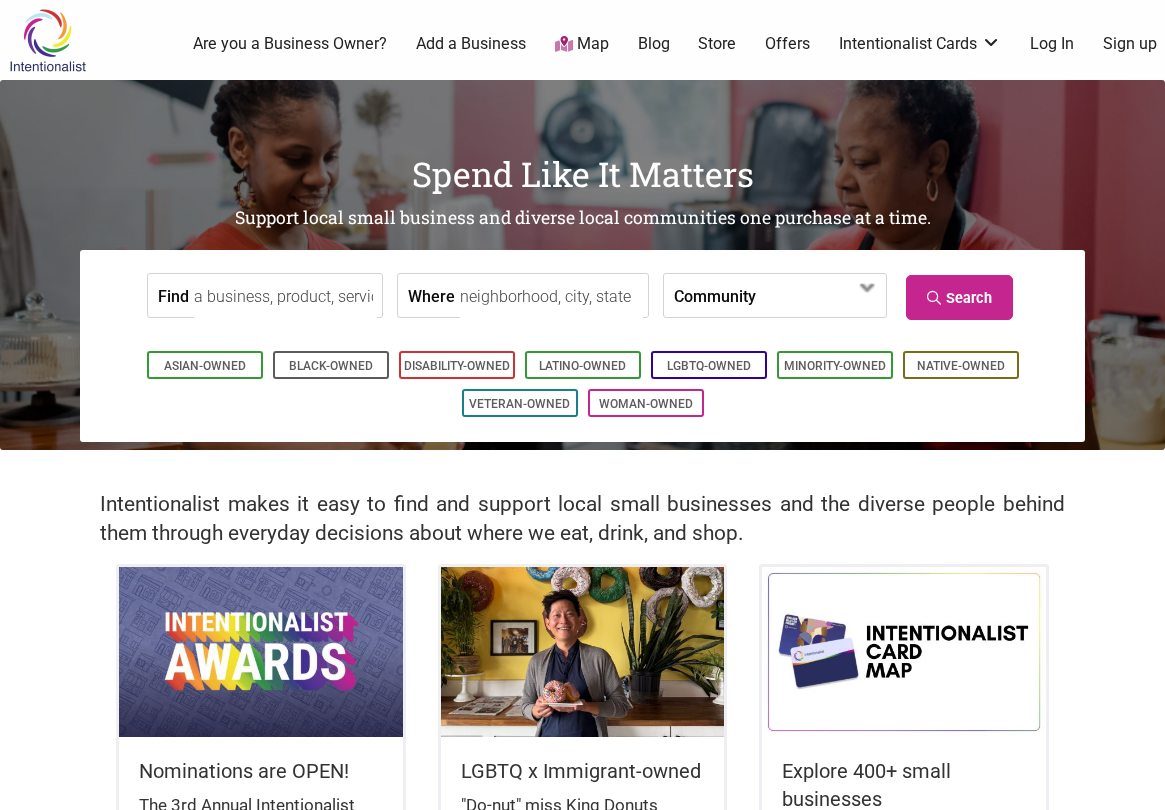 scroll, scrollTop: 0, scrollLeft: 0, axis: both 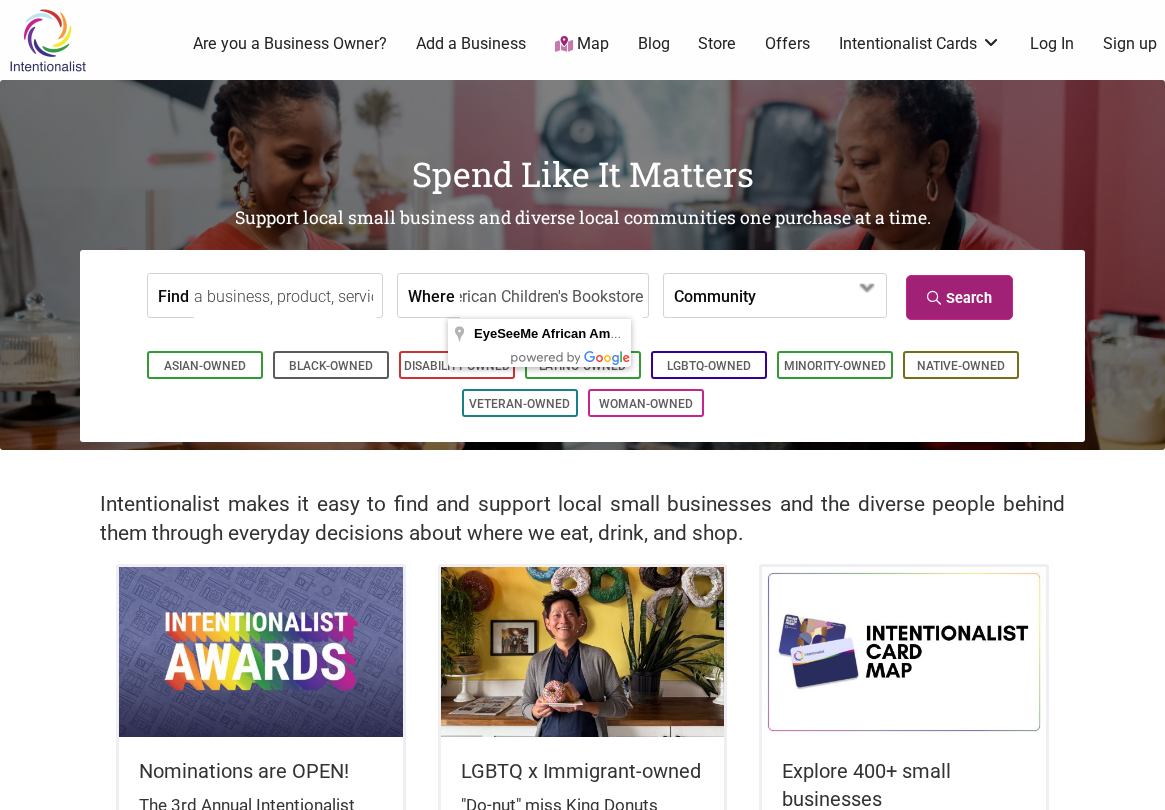 type on "EyeSeeMe African American Children's Bookstore" 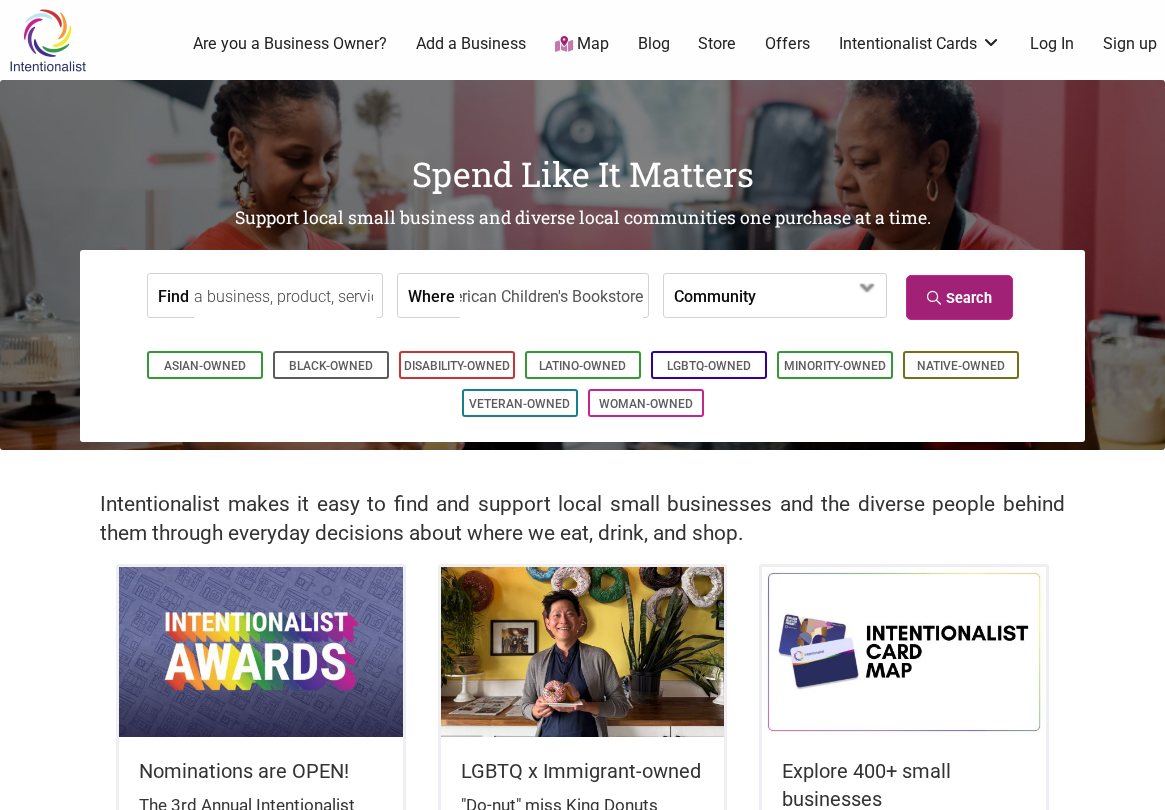 scroll, scrollTop: 0, scrollLeft: 0, axis: both 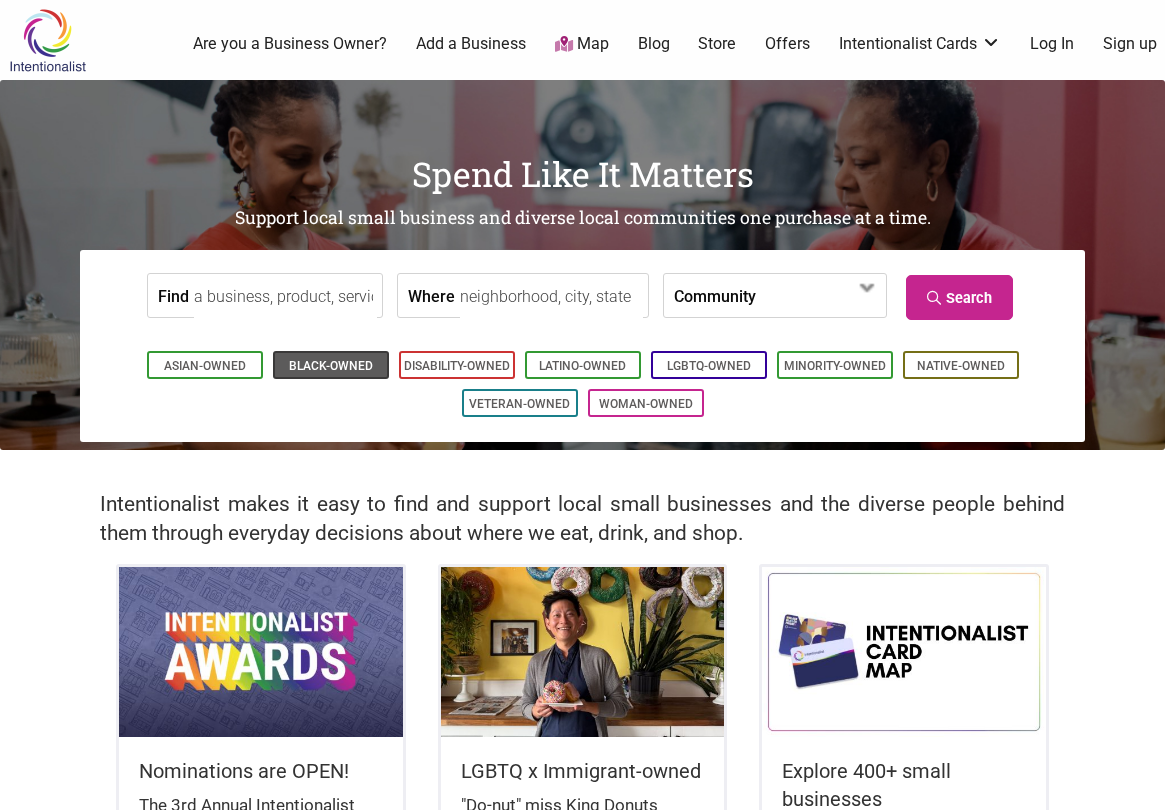 click on "Black-Owned" at bounding box center (331, 366) 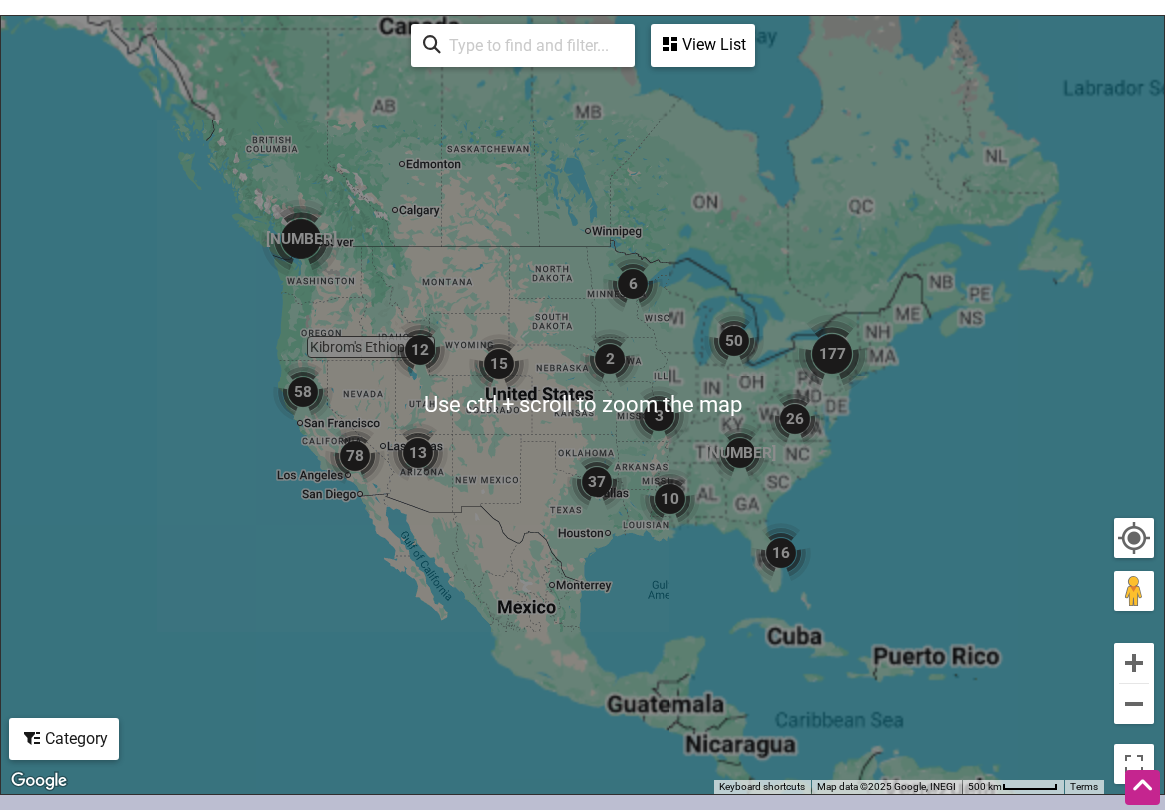 scroll, scrollTop: 961, scrollLeft: 0, axis: vertical 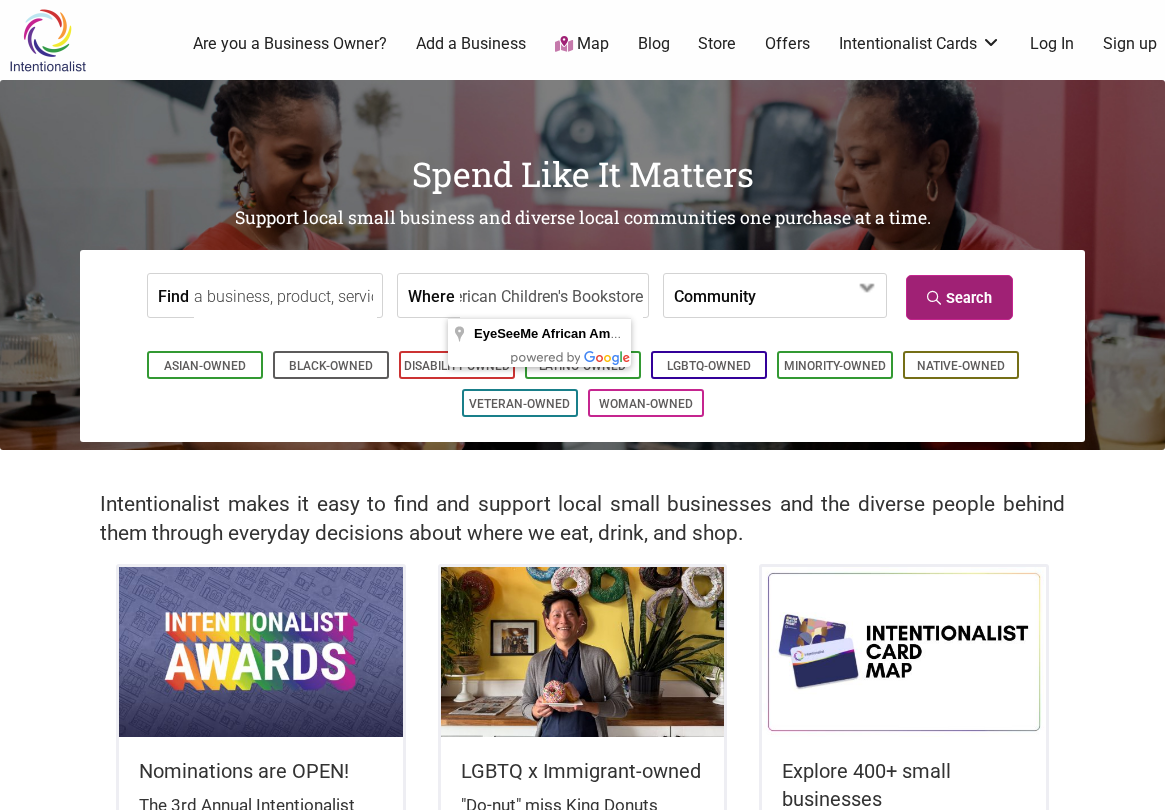 type on "EyeSeeMe African American Children's Bookstore" 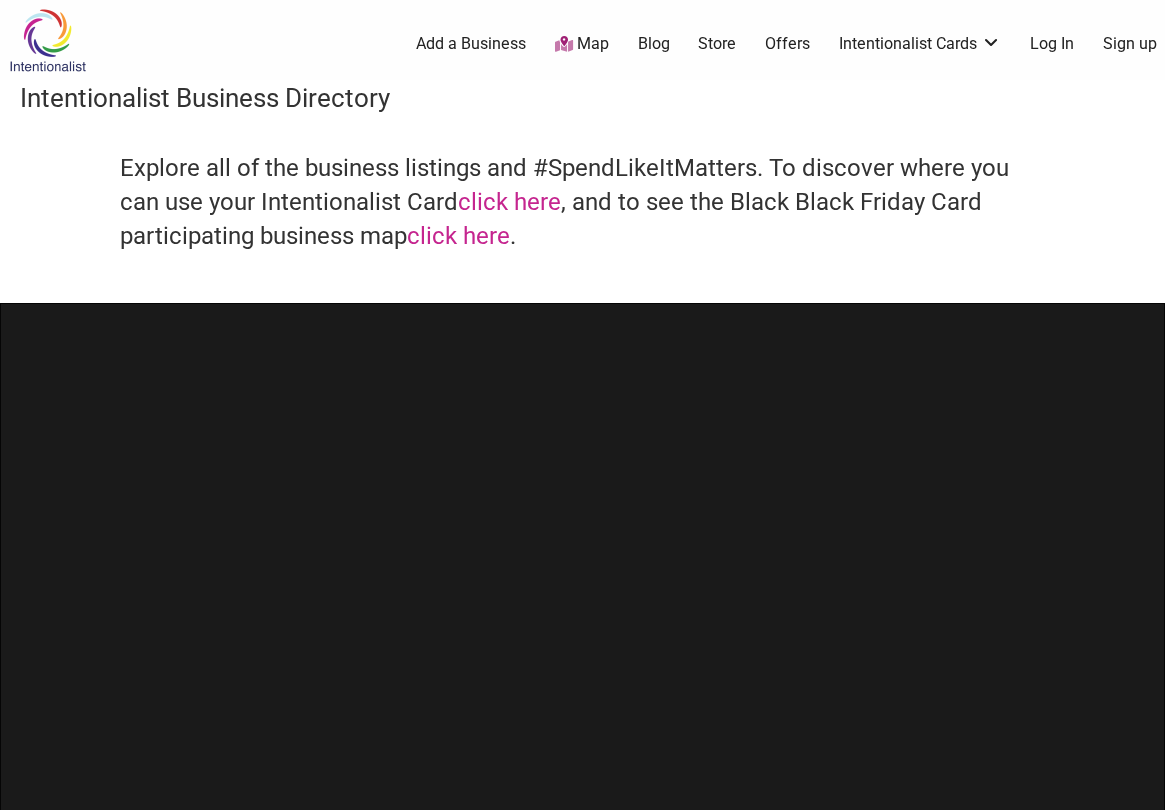 scroll, scrollTop: 0, scrollLeft: 0, axis: both 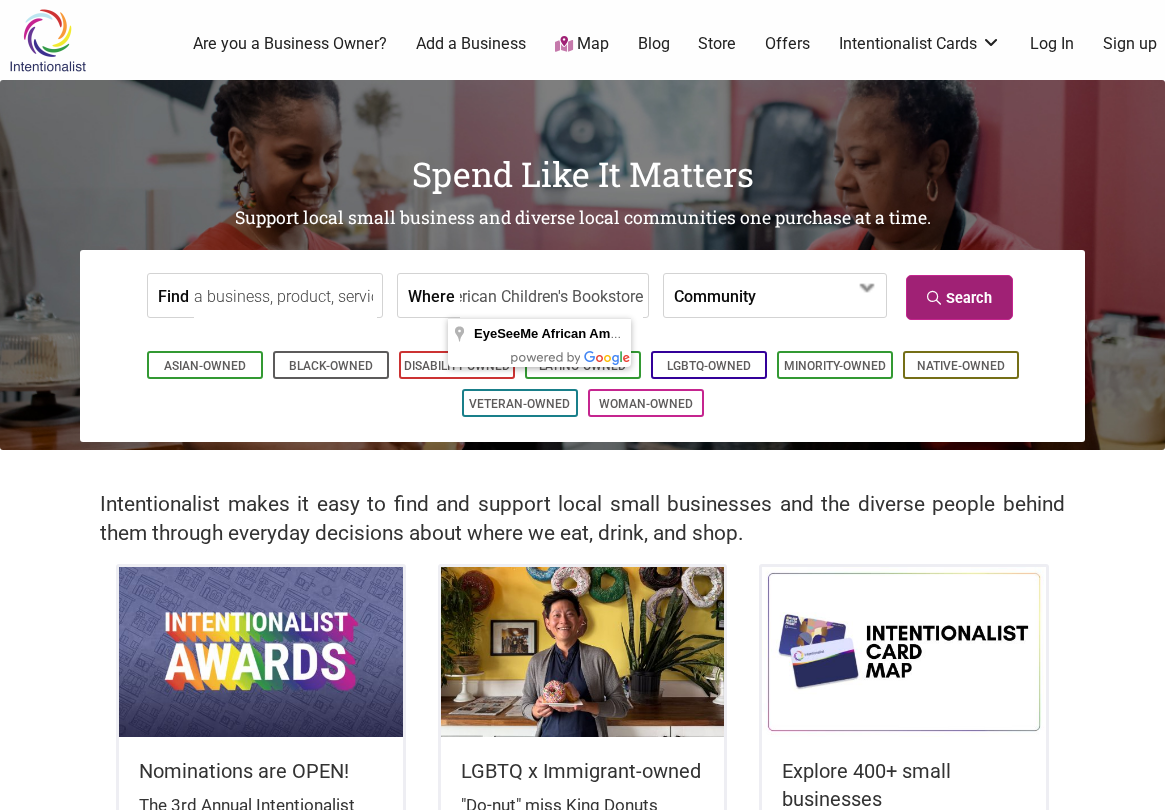 type on "EyeSeeMe African American Children's Bookstore" 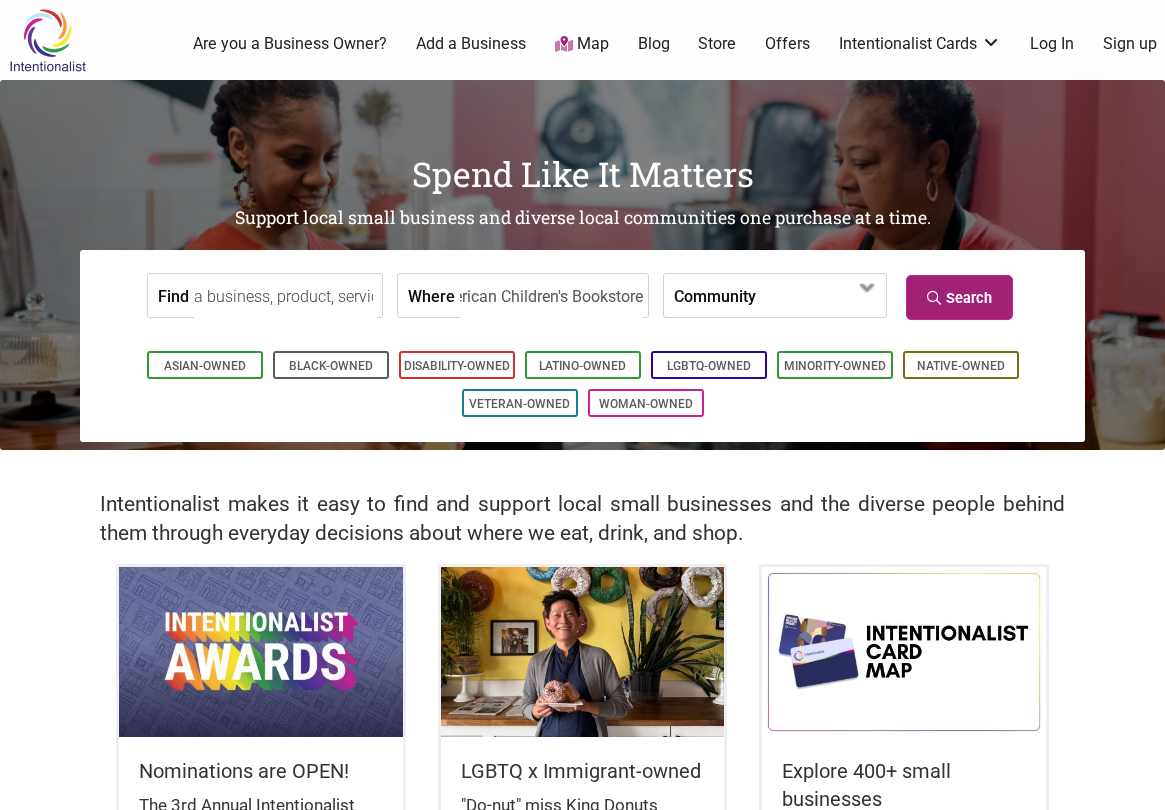 scroll, scrollTop: 0, scrollLeft: 0, axis: both 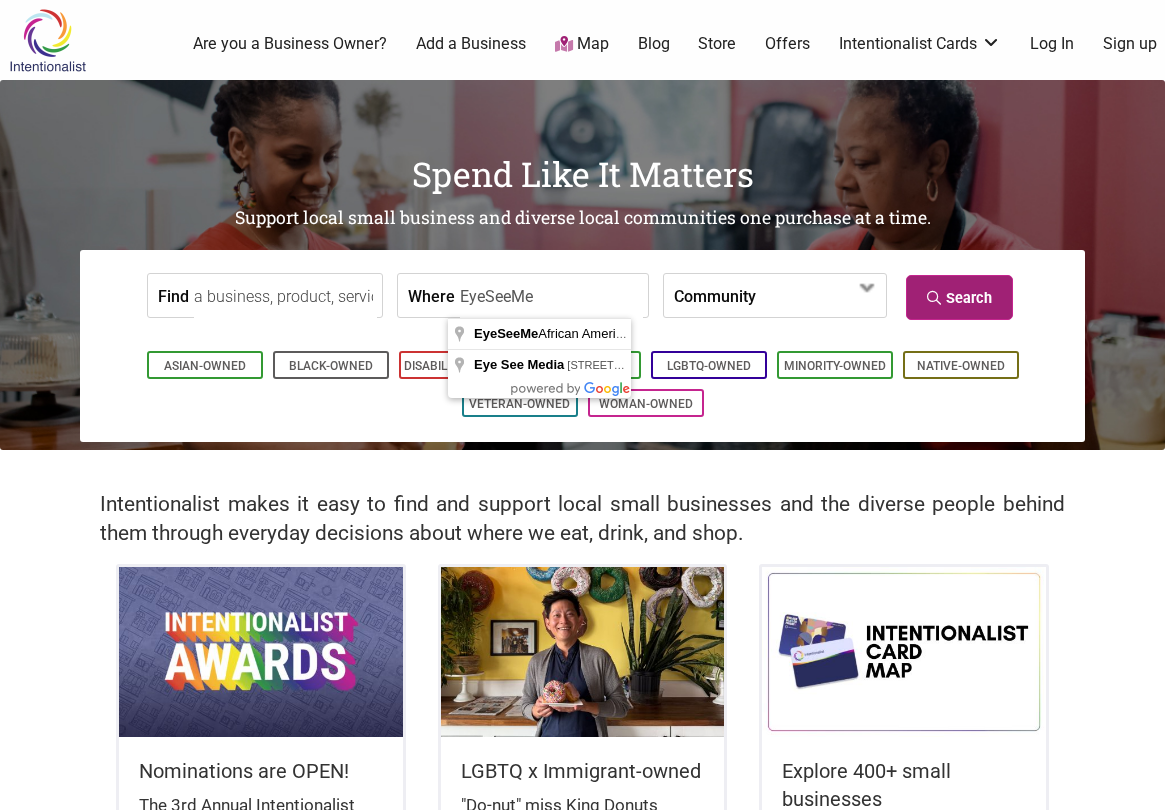 type on "EyeSeeMe" 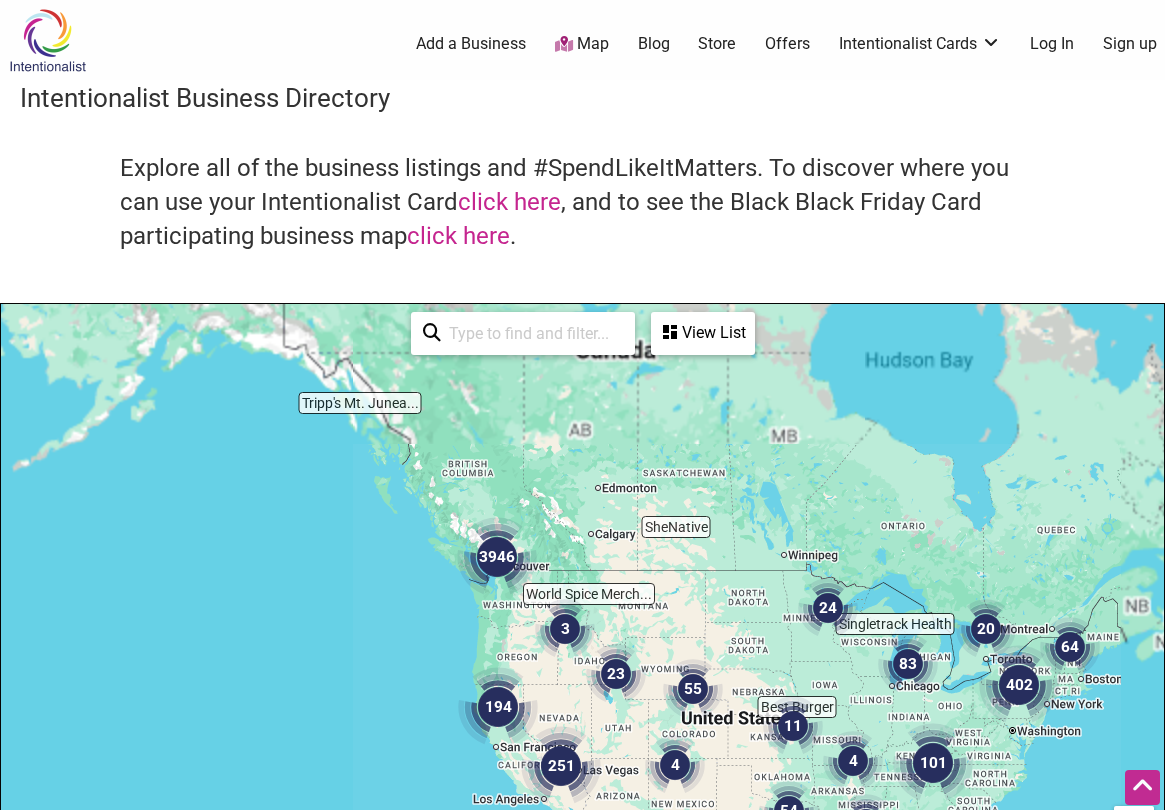 scroll, scrollTop: 500, scrollLeft: 0, axis: vertical 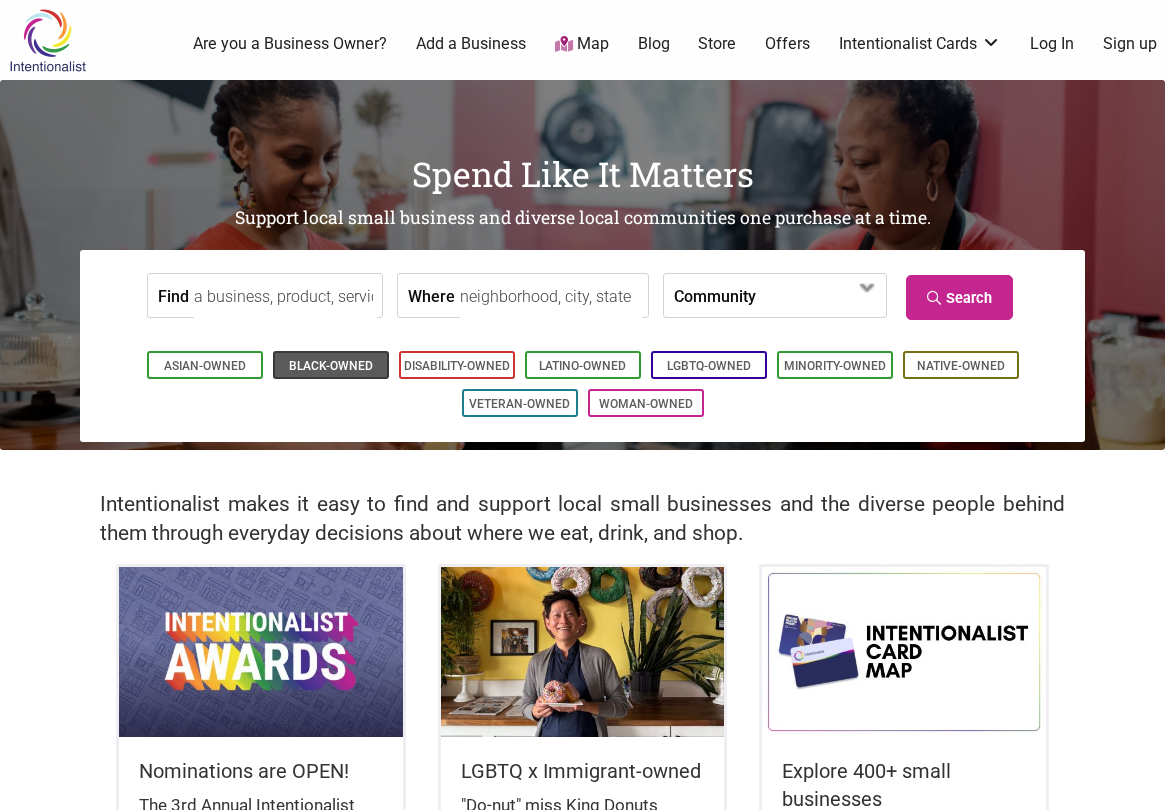 click on "Black-Owned" at bounding box center [331, 366] 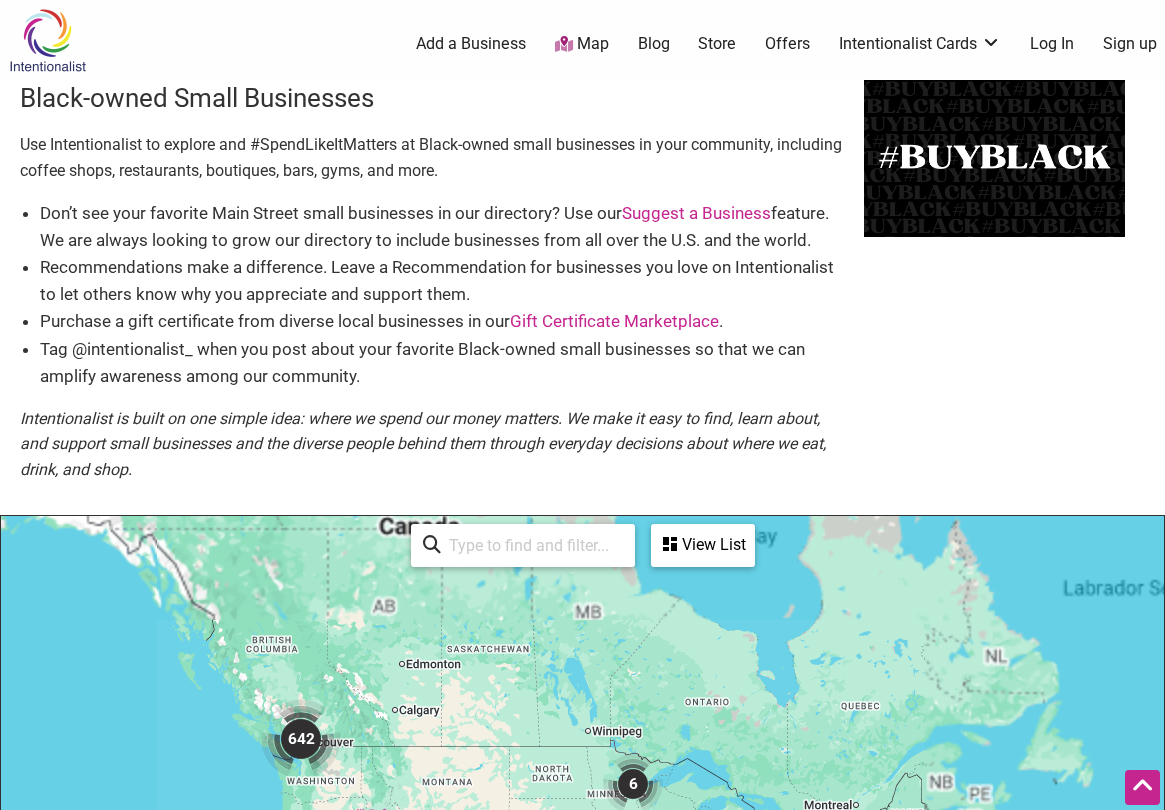 scroll, scrollTop: 500, scrollLeft: 0, axis: vertical 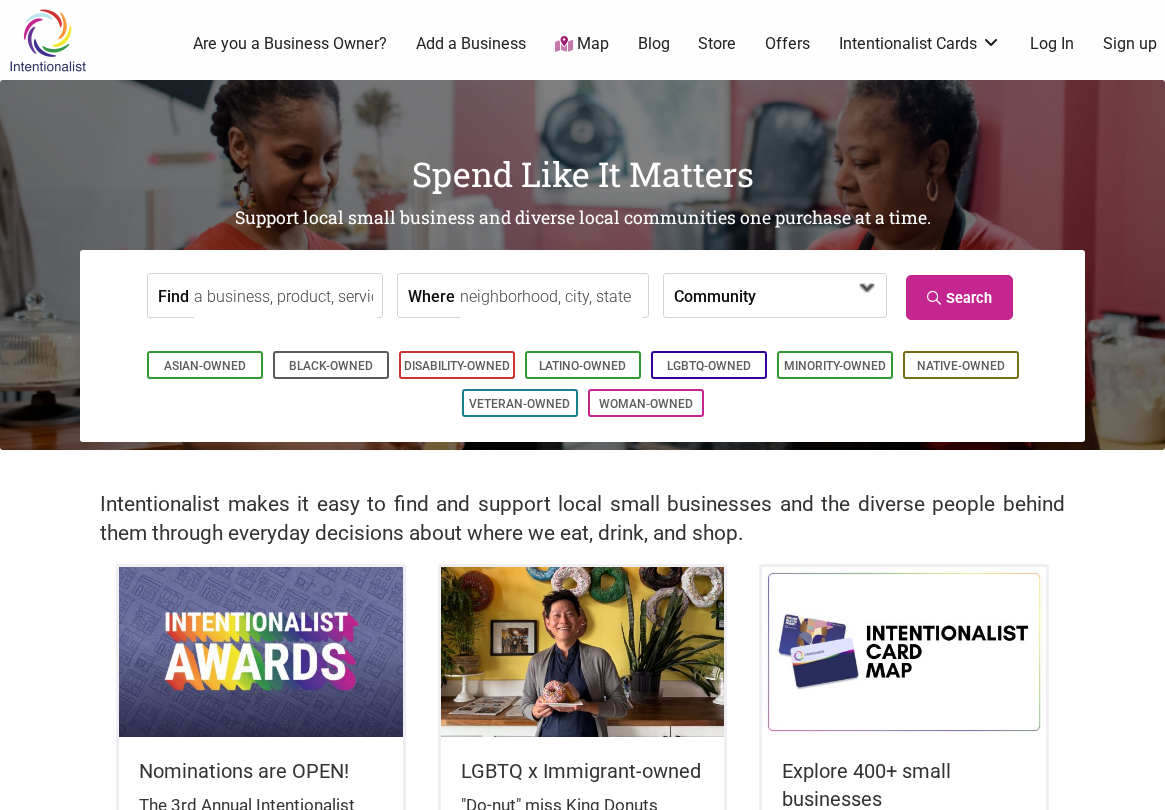 click at bounding box center (813, 297) 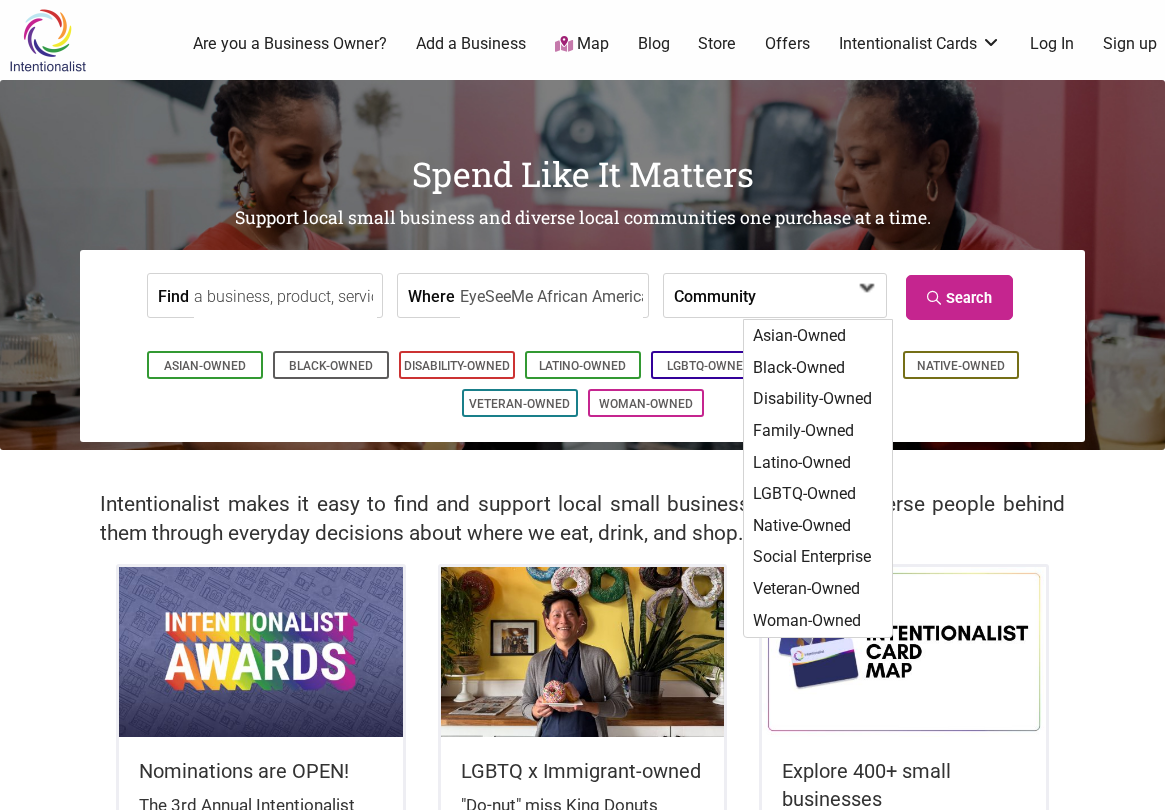 scroll, scrollTop: 0, scrollLeft: 166, axis: horizontal 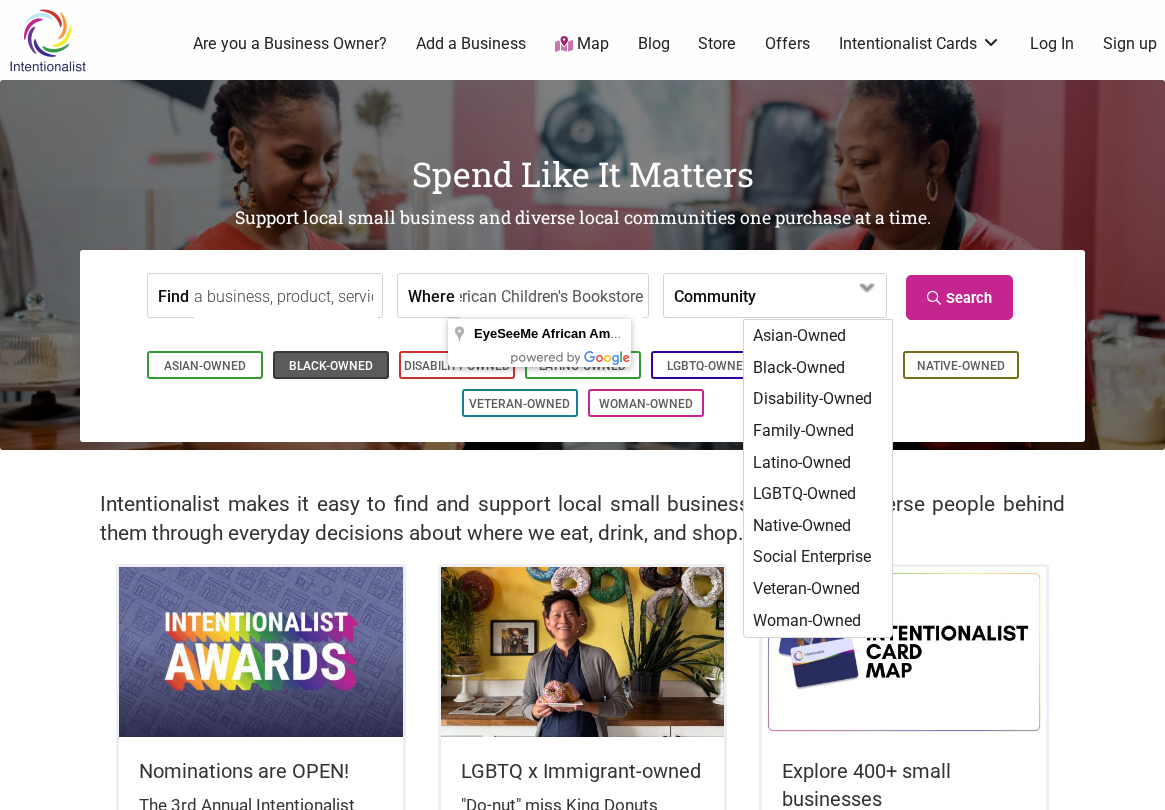 type on "EyeSeeMe African American Children's Bookstore" 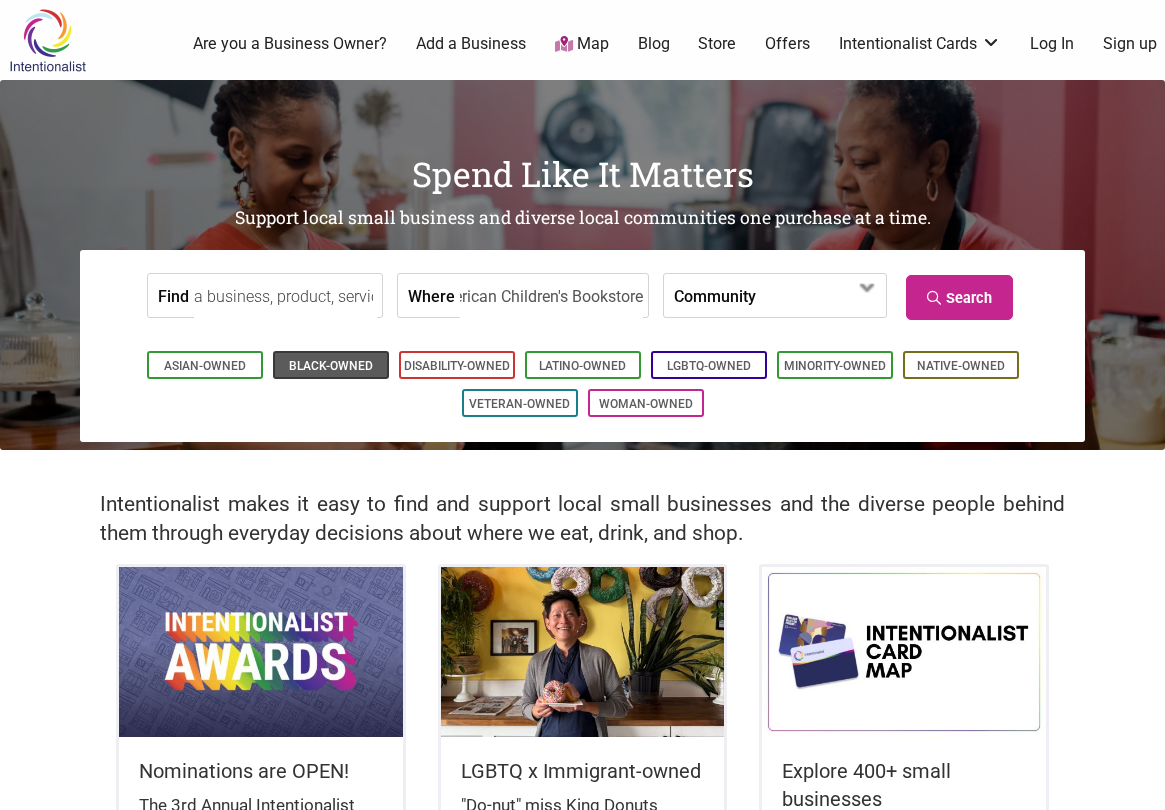 scroll, scrollTop: 0, scrollLeft: 0, axis: both 